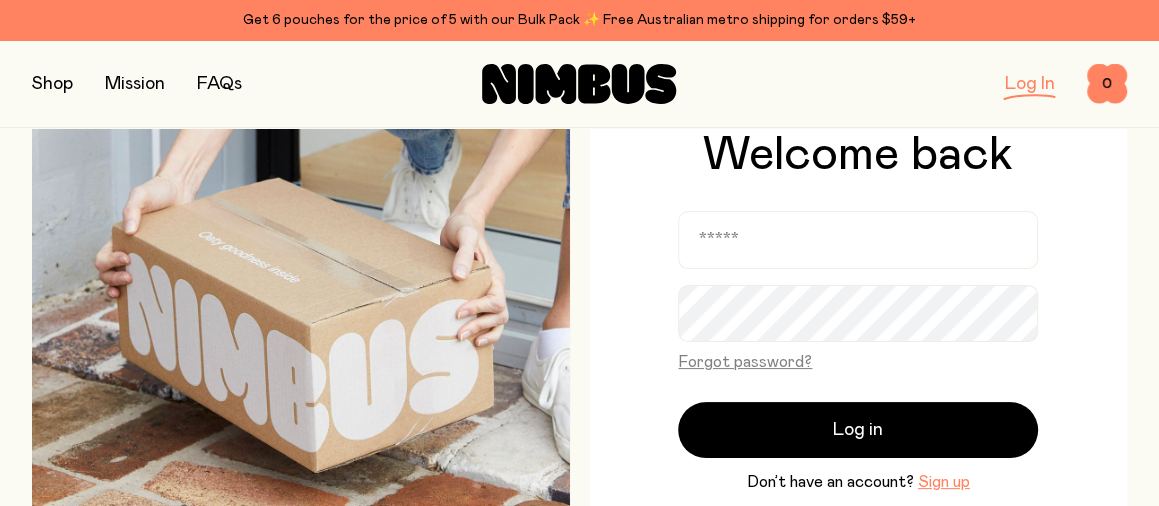 scroll, scrollTop: 133, scrollLeft: 0, axis: vertical 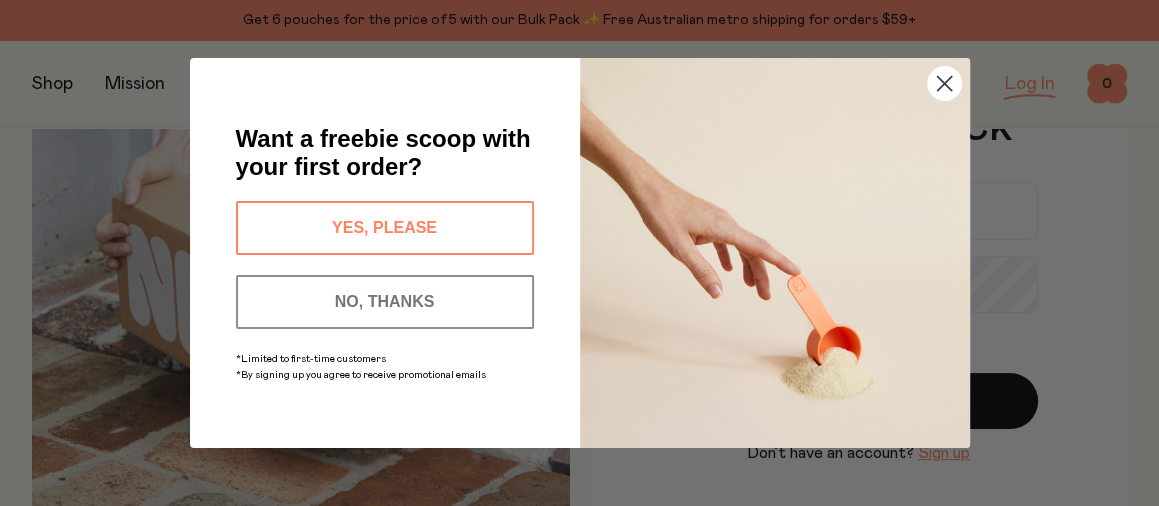 click at bounding box center [775, 253] 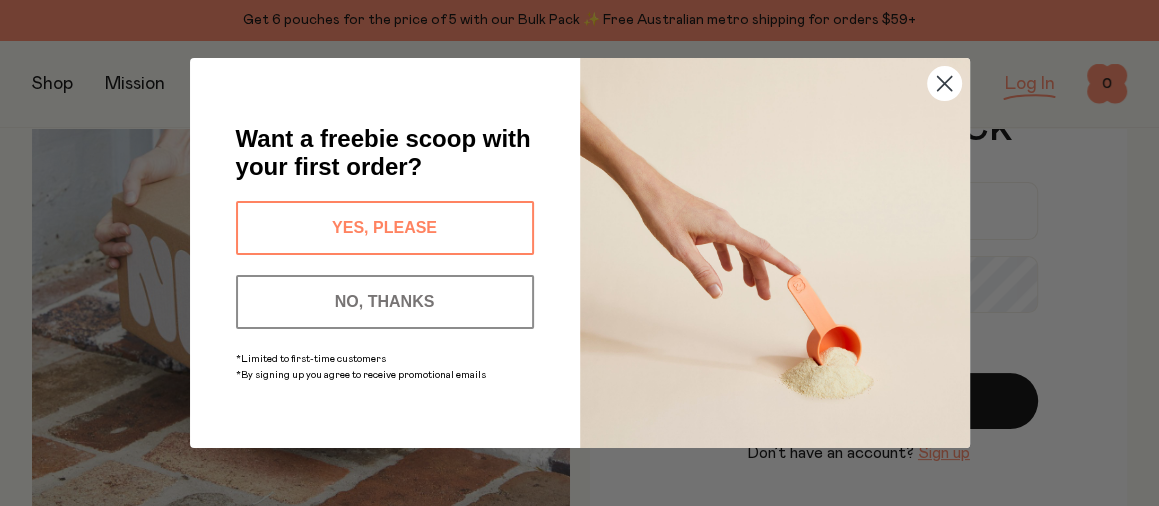 click on "NO, THANKS" at bounding box center [385, 302] 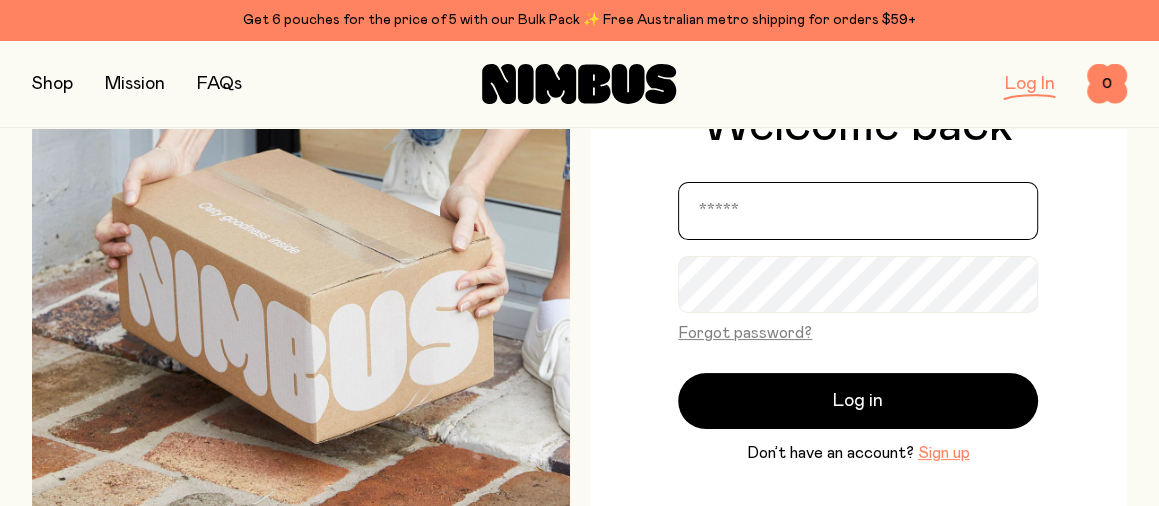click at bounding box center (858, 211) 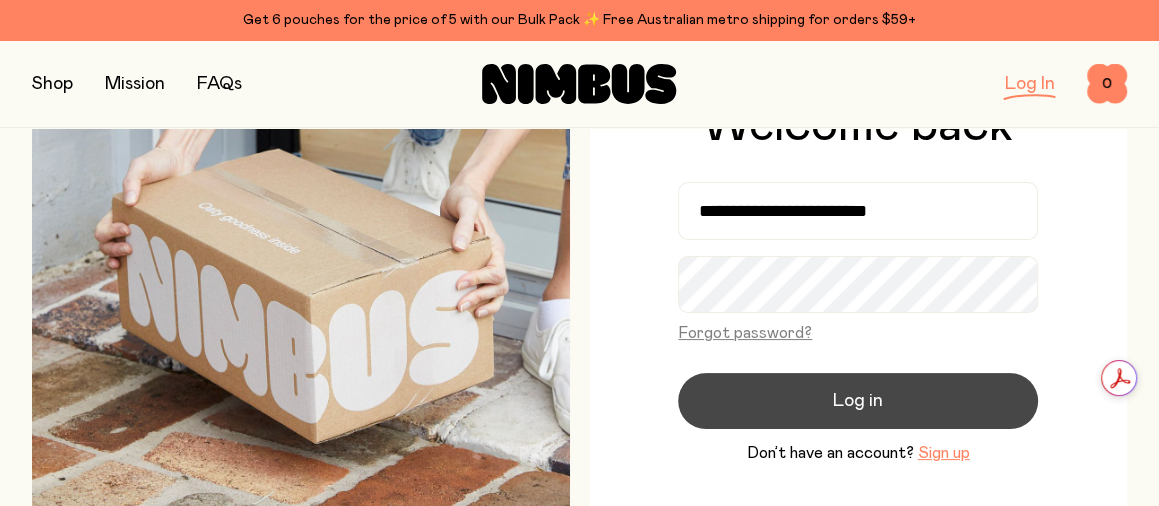 click on "Log in" at bounding box center (858, 401) 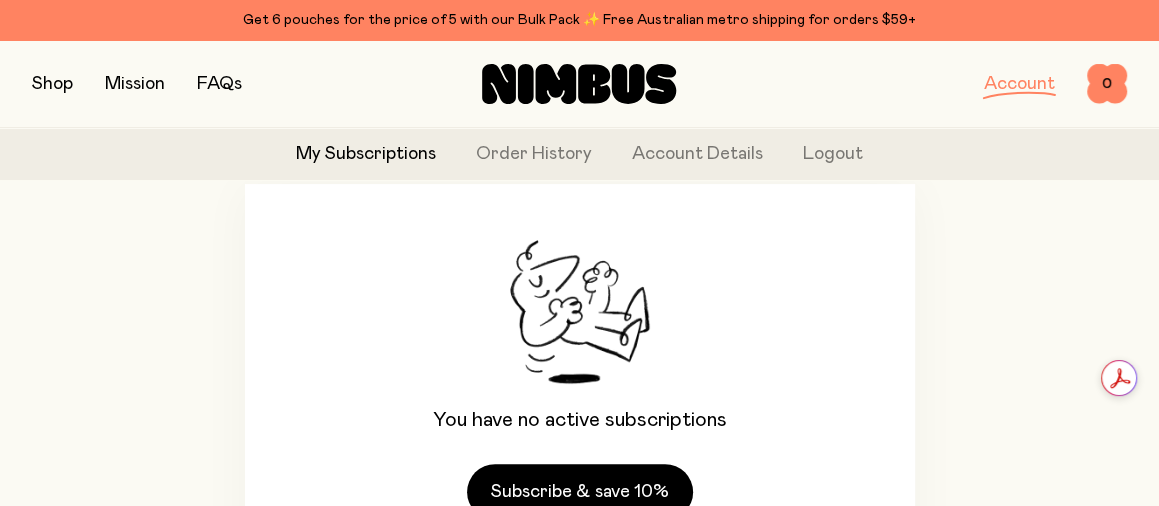 scroll, scrollTop: 266, scrollLeft: 0, axis: vertical 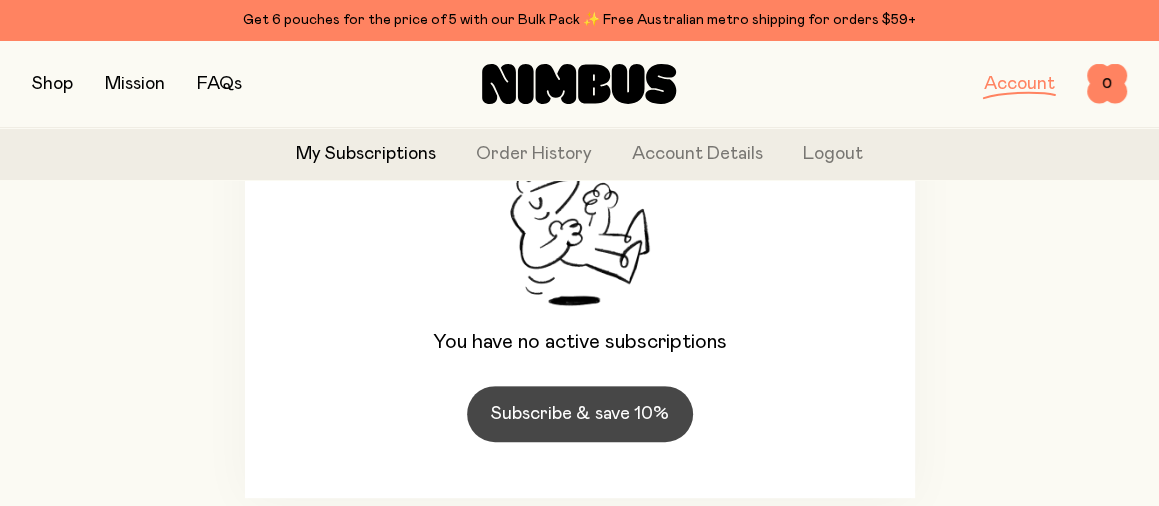 click on "Subscribe & save 10%" 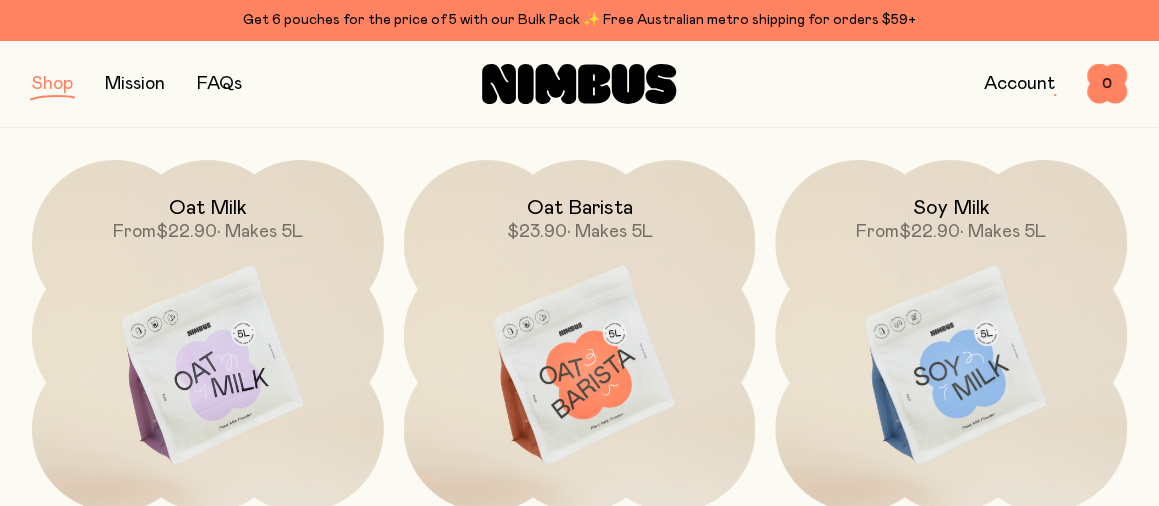 scroll, scrollTop: 267, scrollLeft: 0, axis: vertical 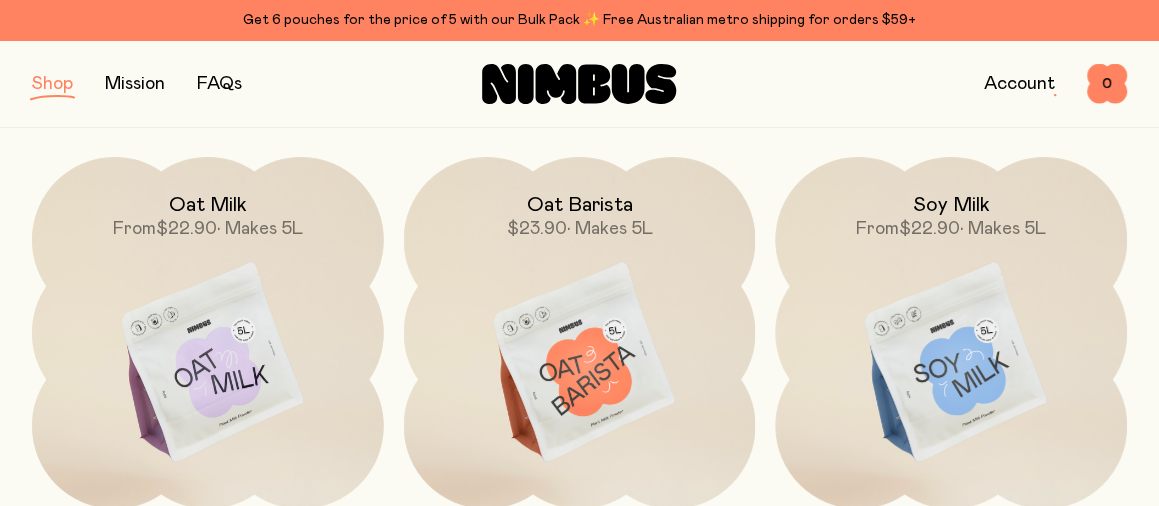 click at bounding box center (208, 363) 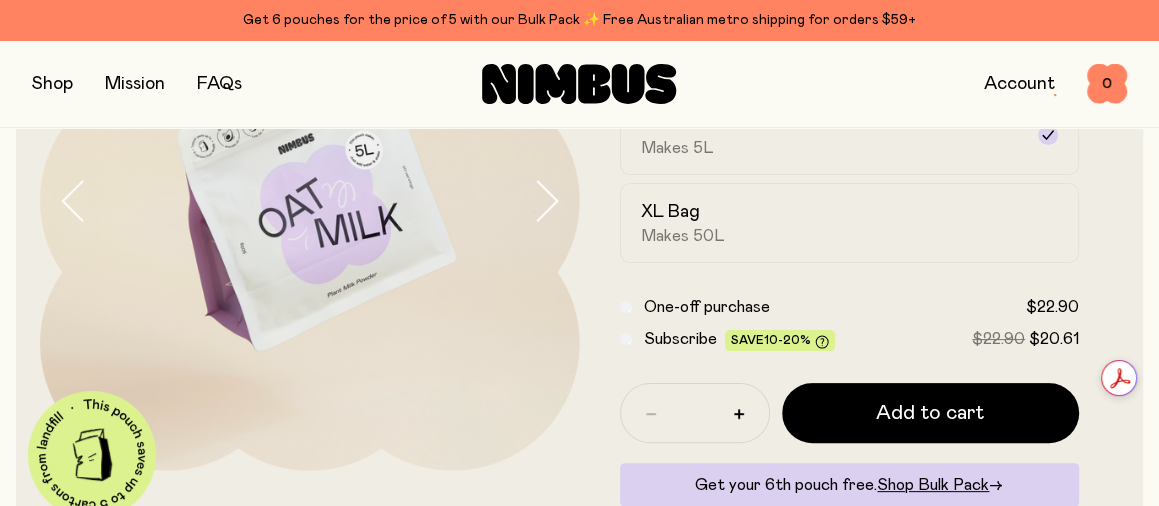 scroll, scrollTop: 266, scrollLeft: 0, axis: vertical 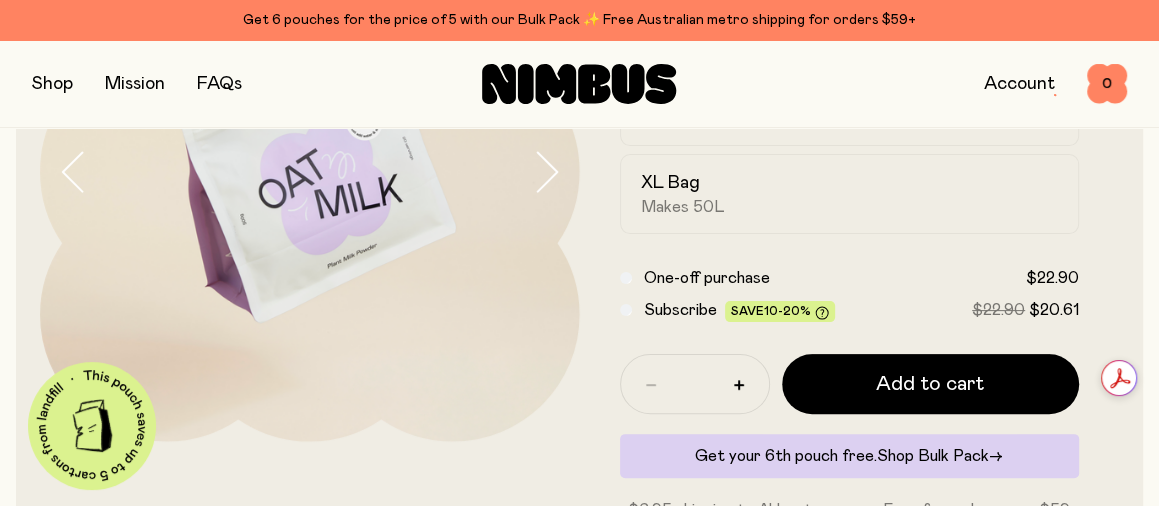 click on "Shop Bulk Pack" at bounding box center (933, 456) 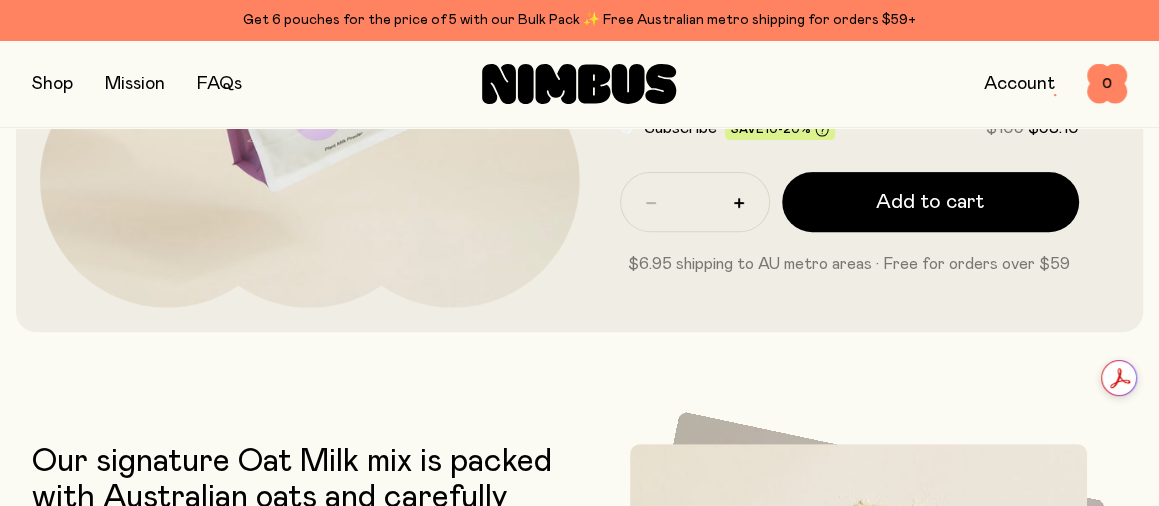 scroll, scrollTop: 267, scrollLeft: 0, axis: vertical 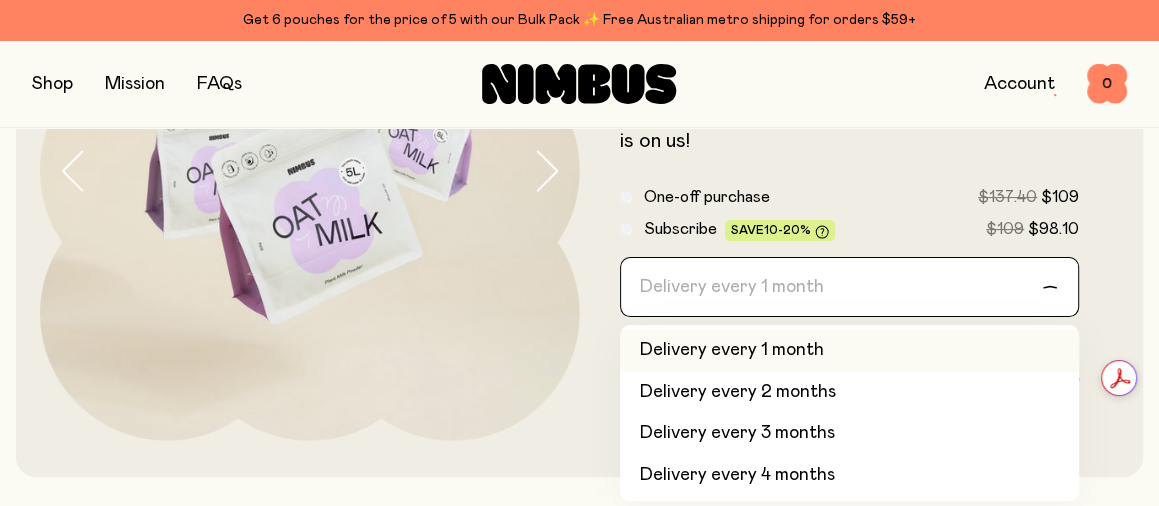 click 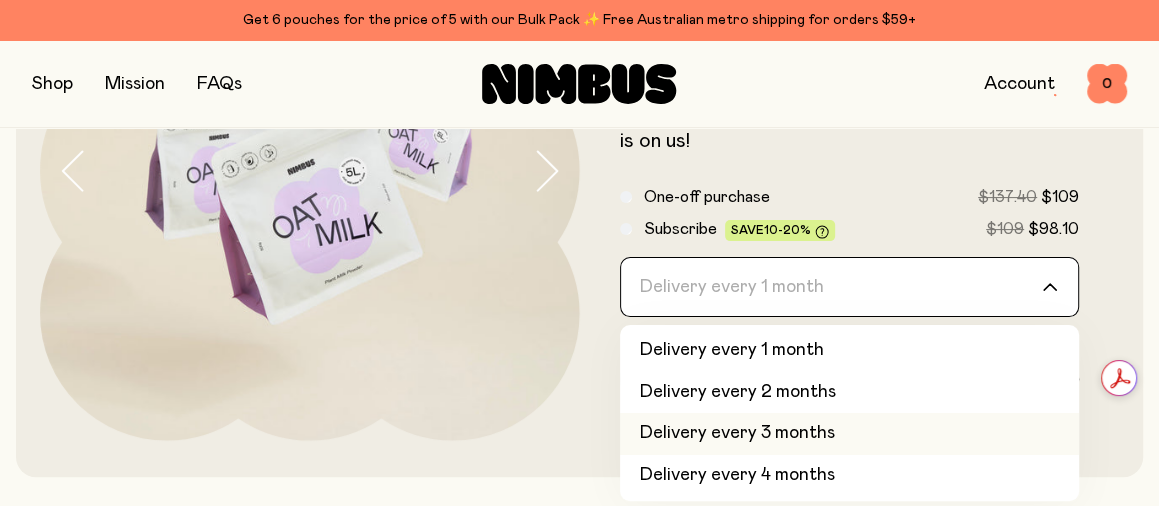 click on "Delivery every 3 months" 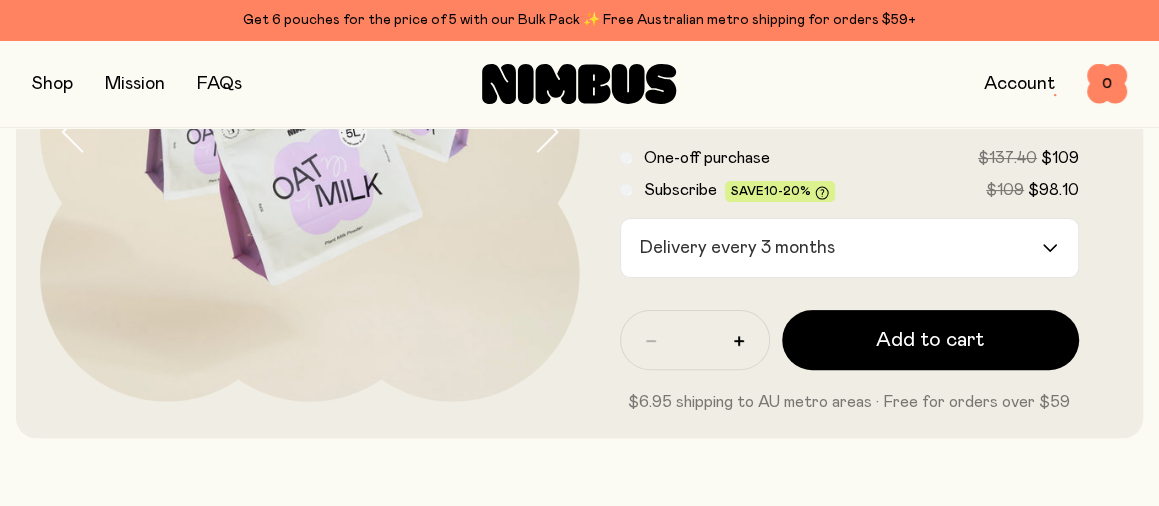scroll, scrollTop: 267, scrollLeft: 0, axis: vertical 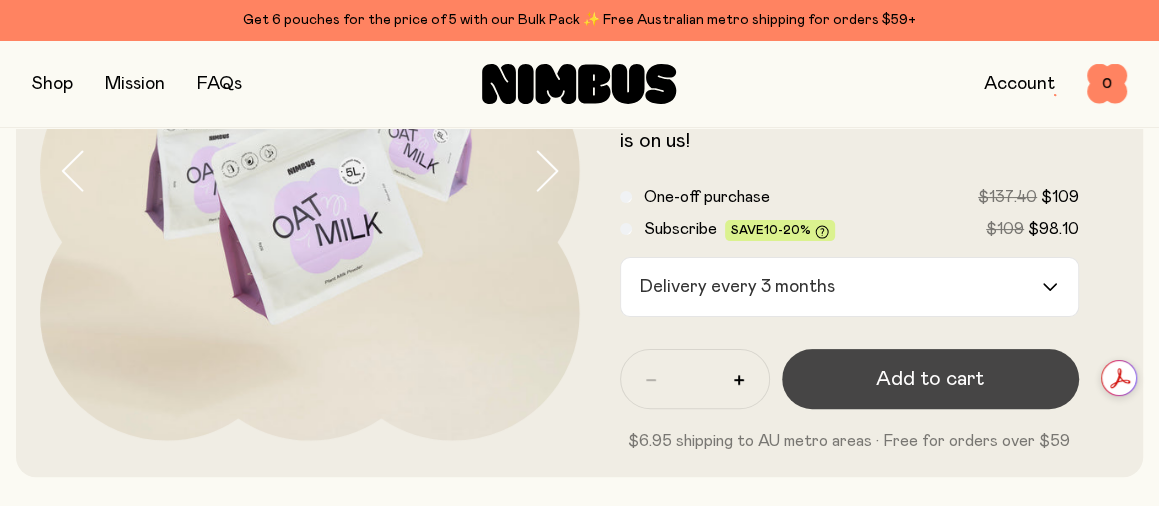 click on "Add to cart" at bounding box center [930, 379] 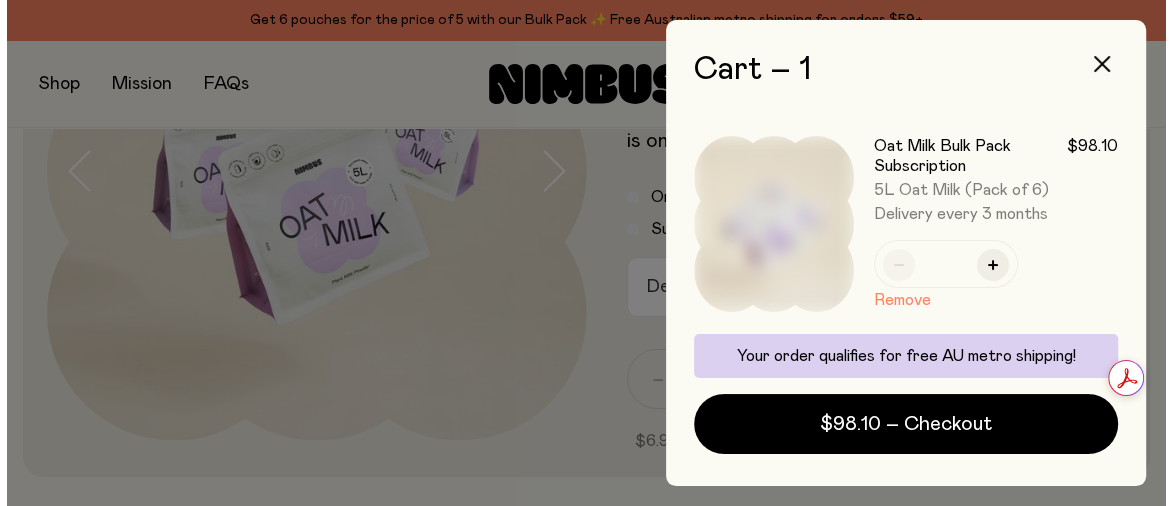 scroll, scrollTop: 0, scrollLeft: 0, axis: both 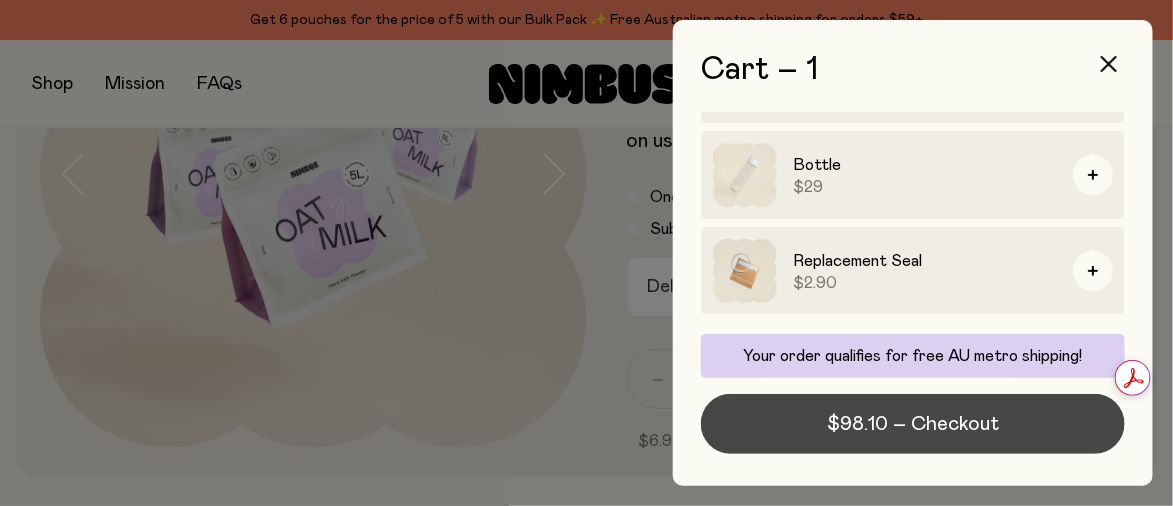 click on "$98.10 – Checkout" at bounding box center [913, 424] 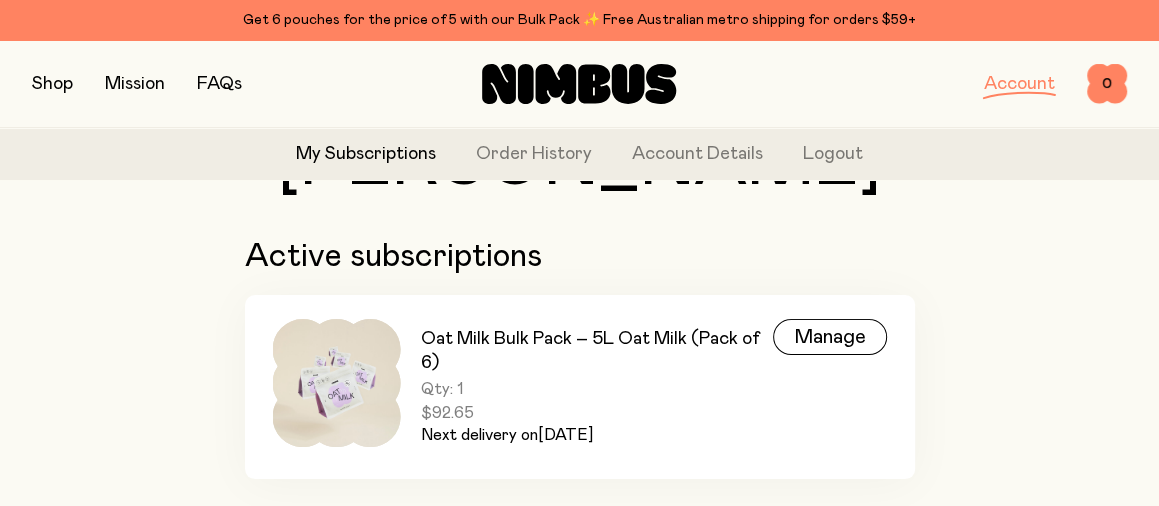 scroll, scrollTop: 253, scrollLeft: 0, axis: vertical 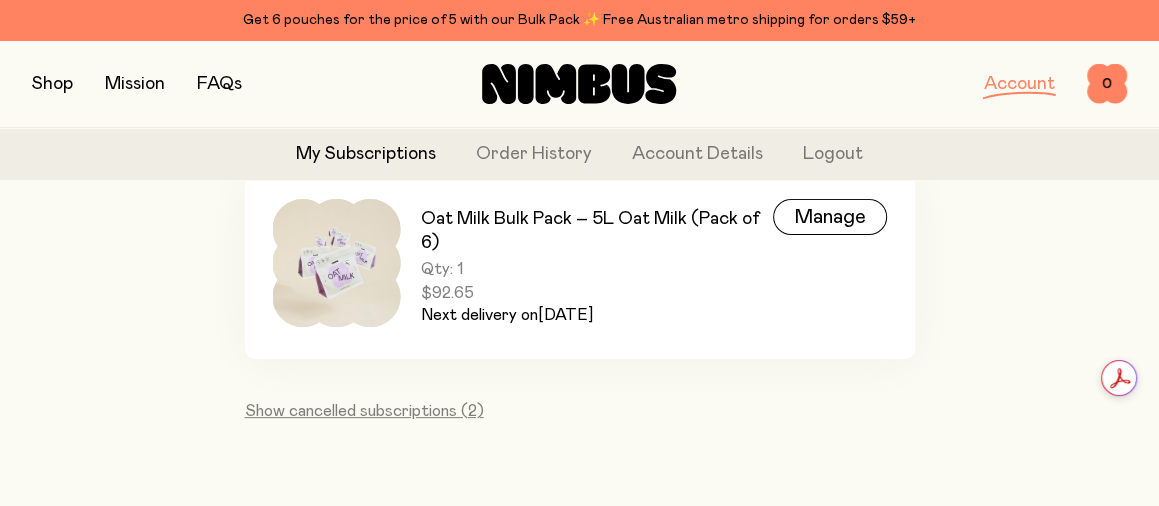 click on "$92.65" at bounding box center (597, 293) 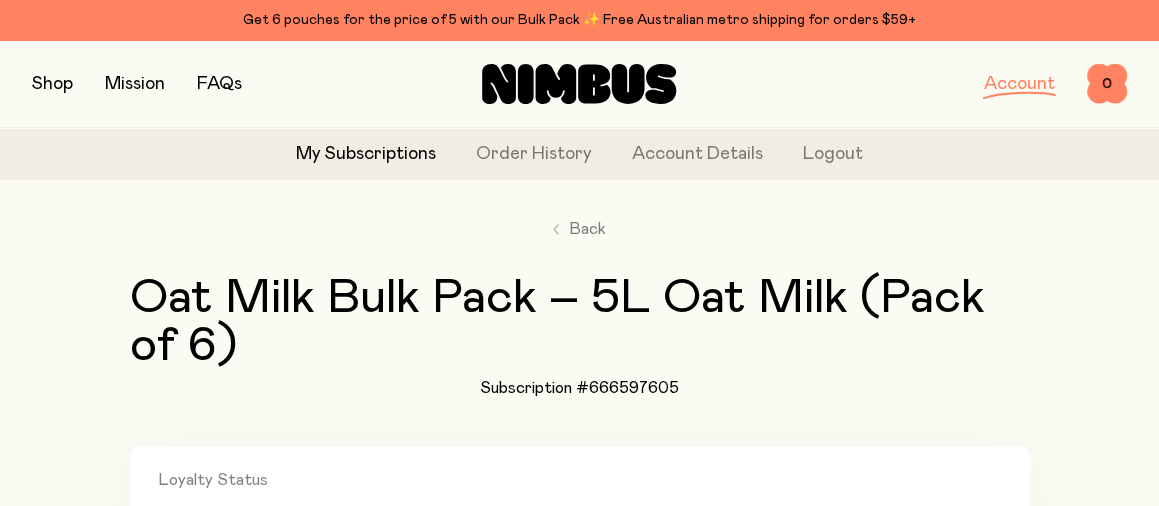 scroll, scrollTop: 0, scrollLeft: 0, axis: both 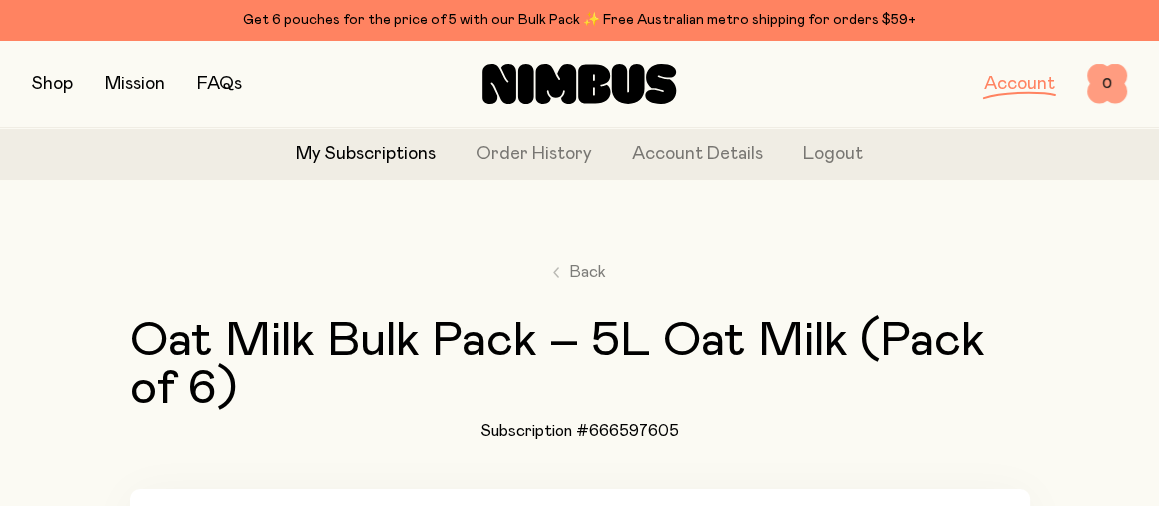 click on "0" at bounding box center (1107, 84) 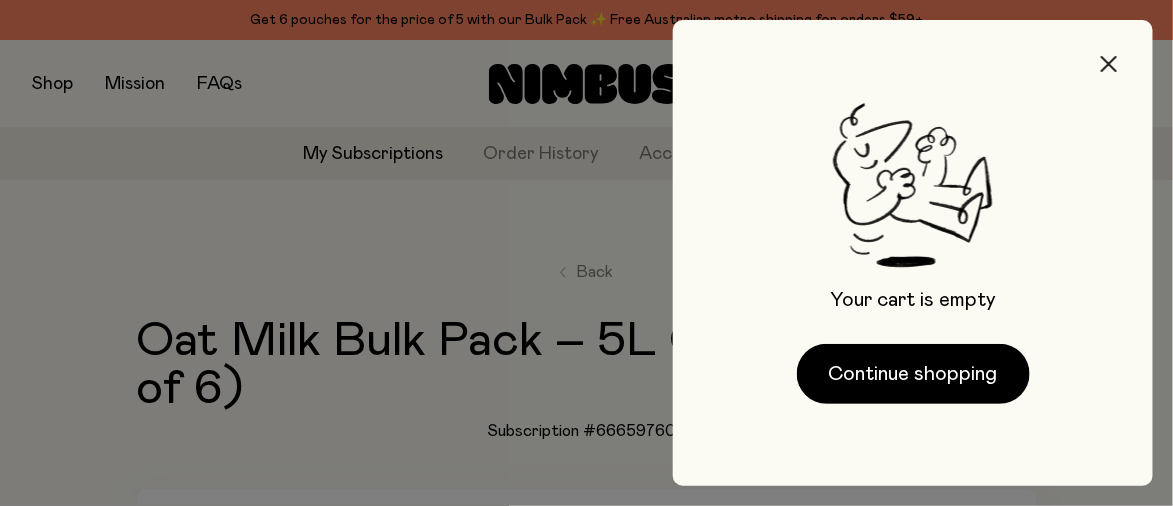 click 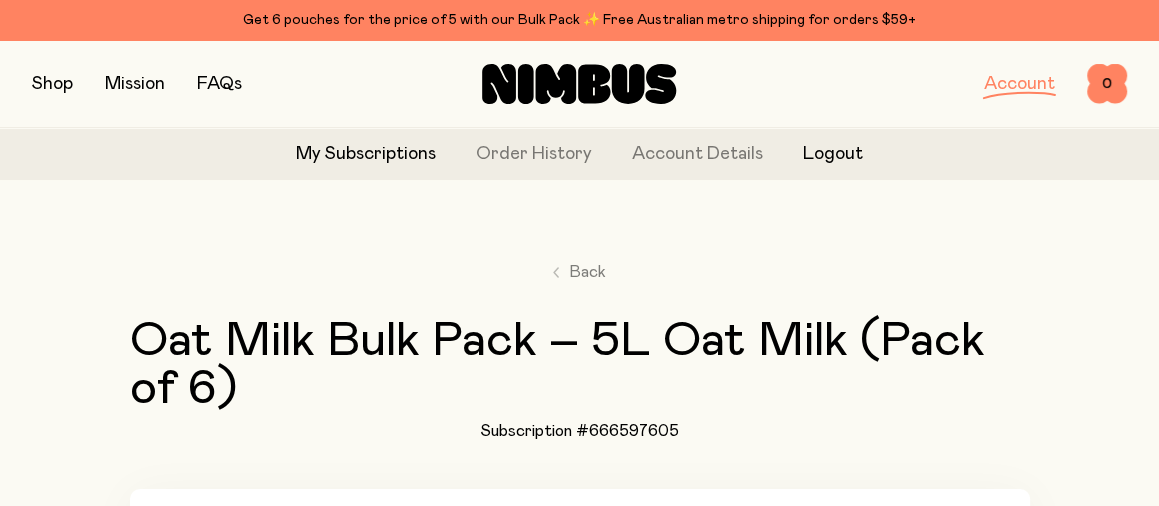 click on "Logout" 